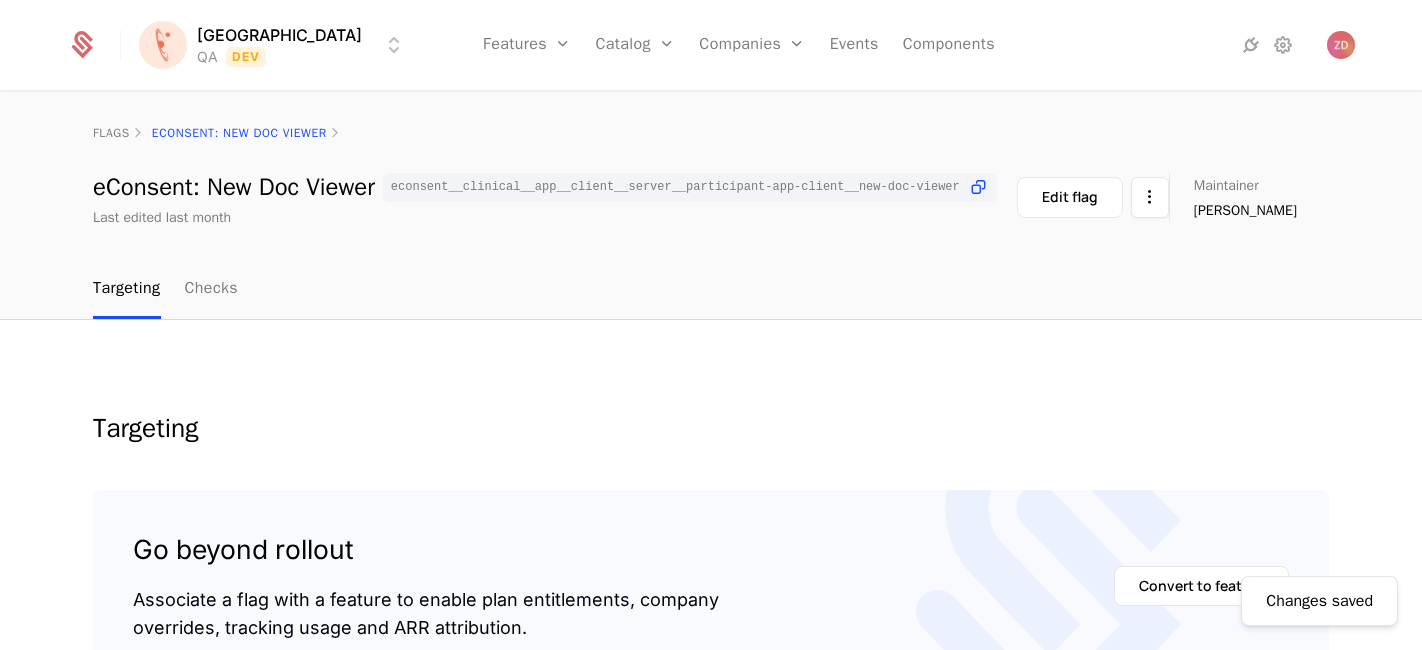 scroll, scrollTop: 0, scrollLeft: 0, axis: both 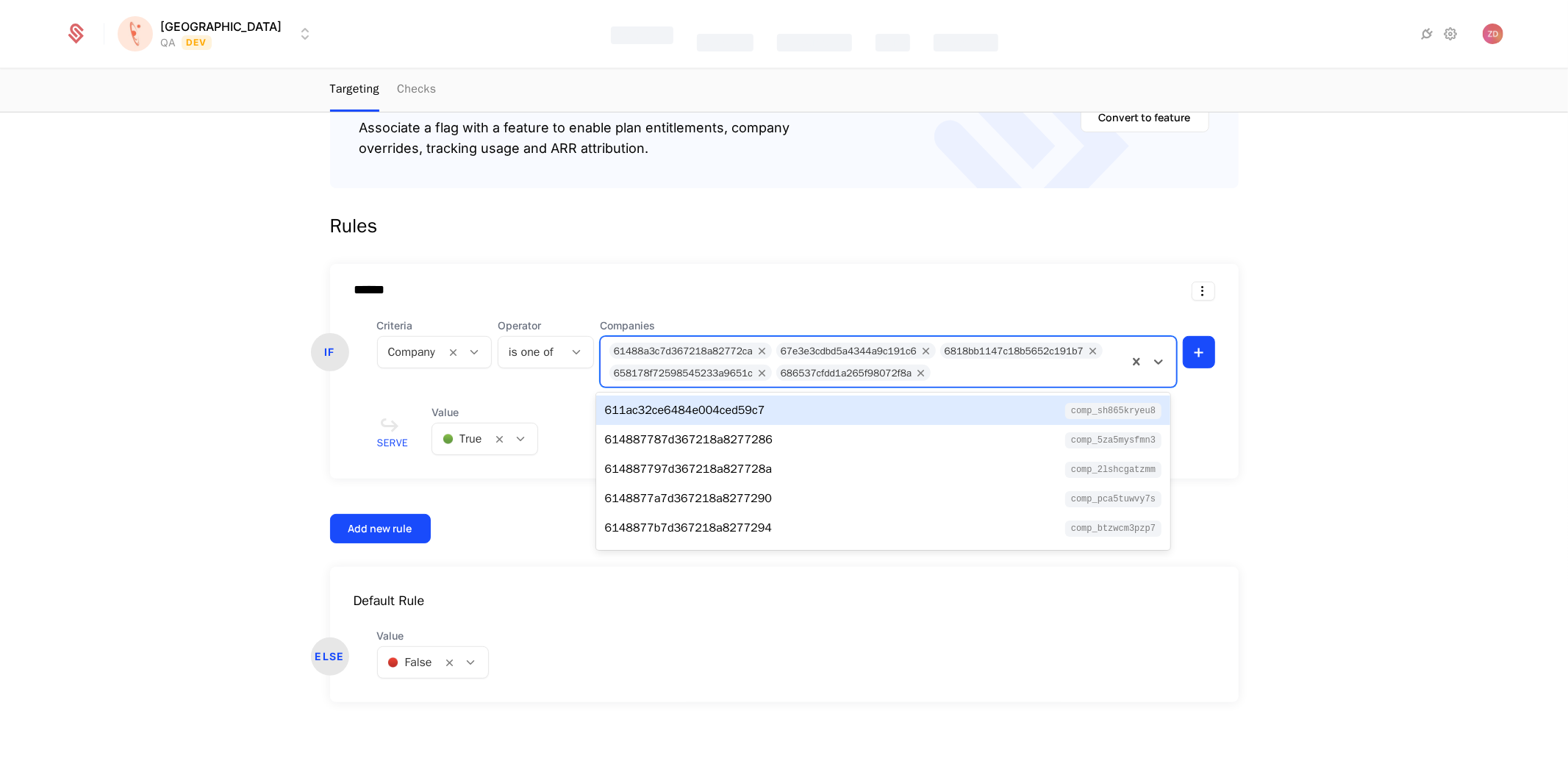 click at bounding box center [1028, 371] 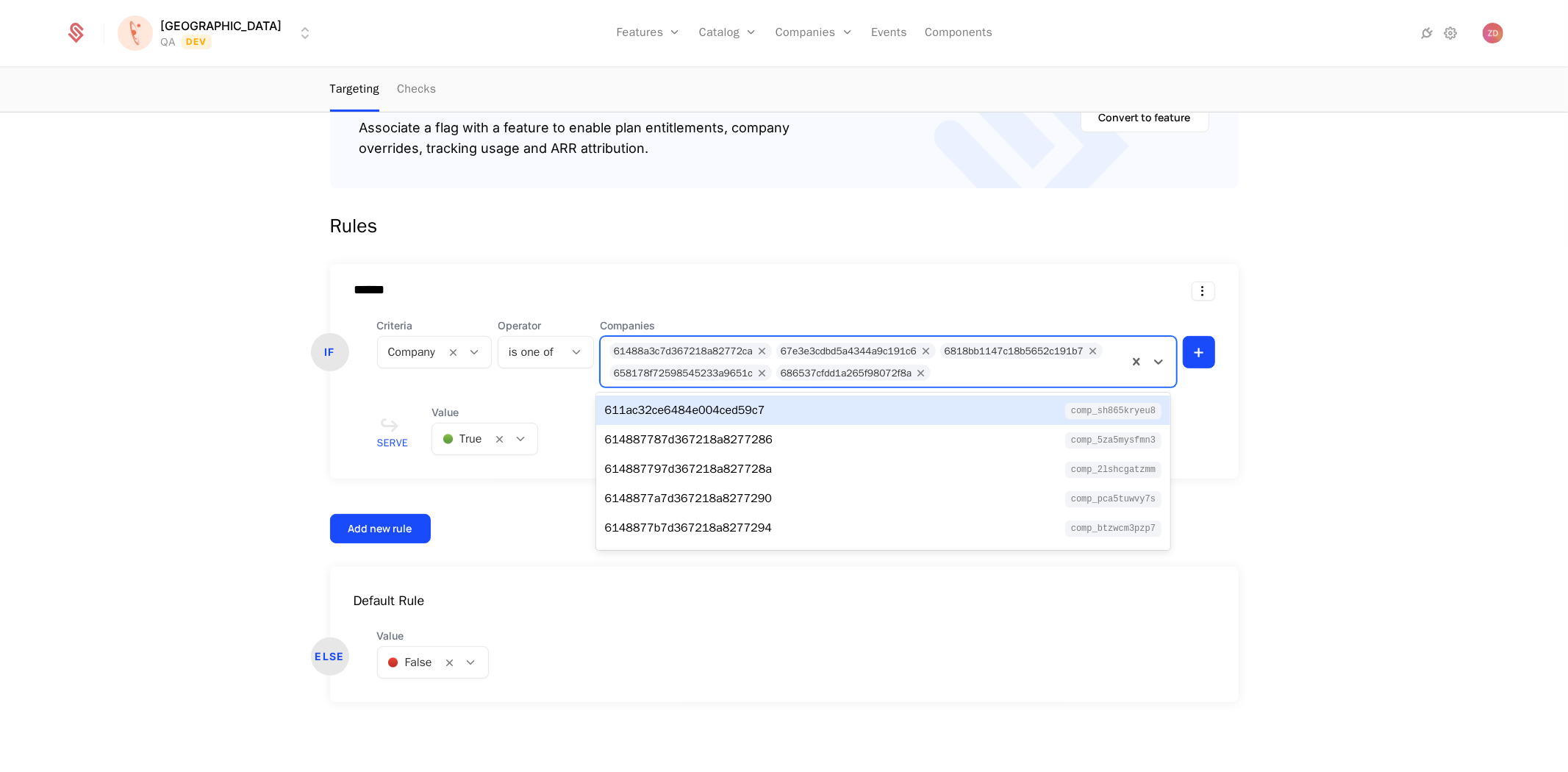 paste on "**********" 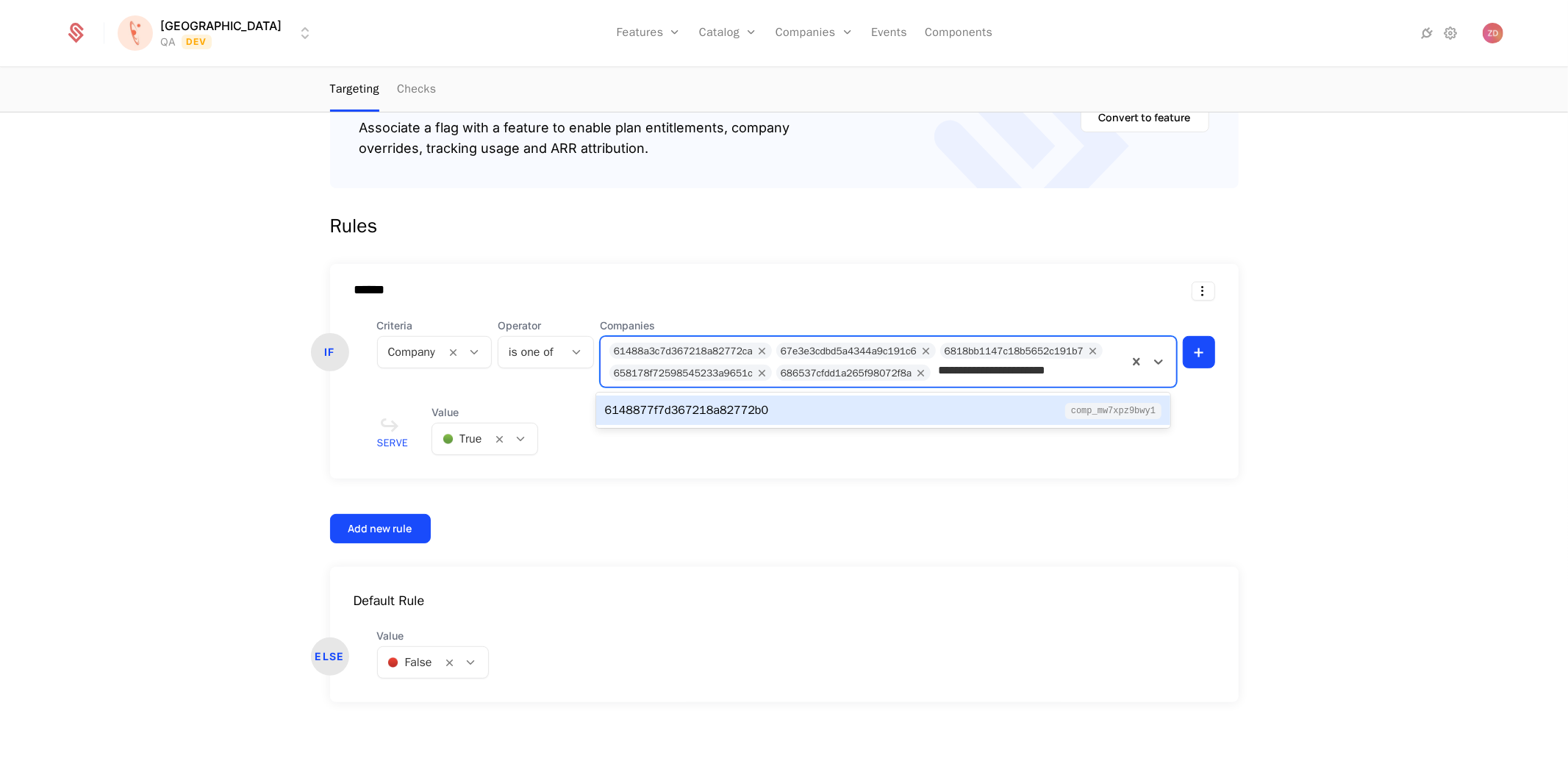 type 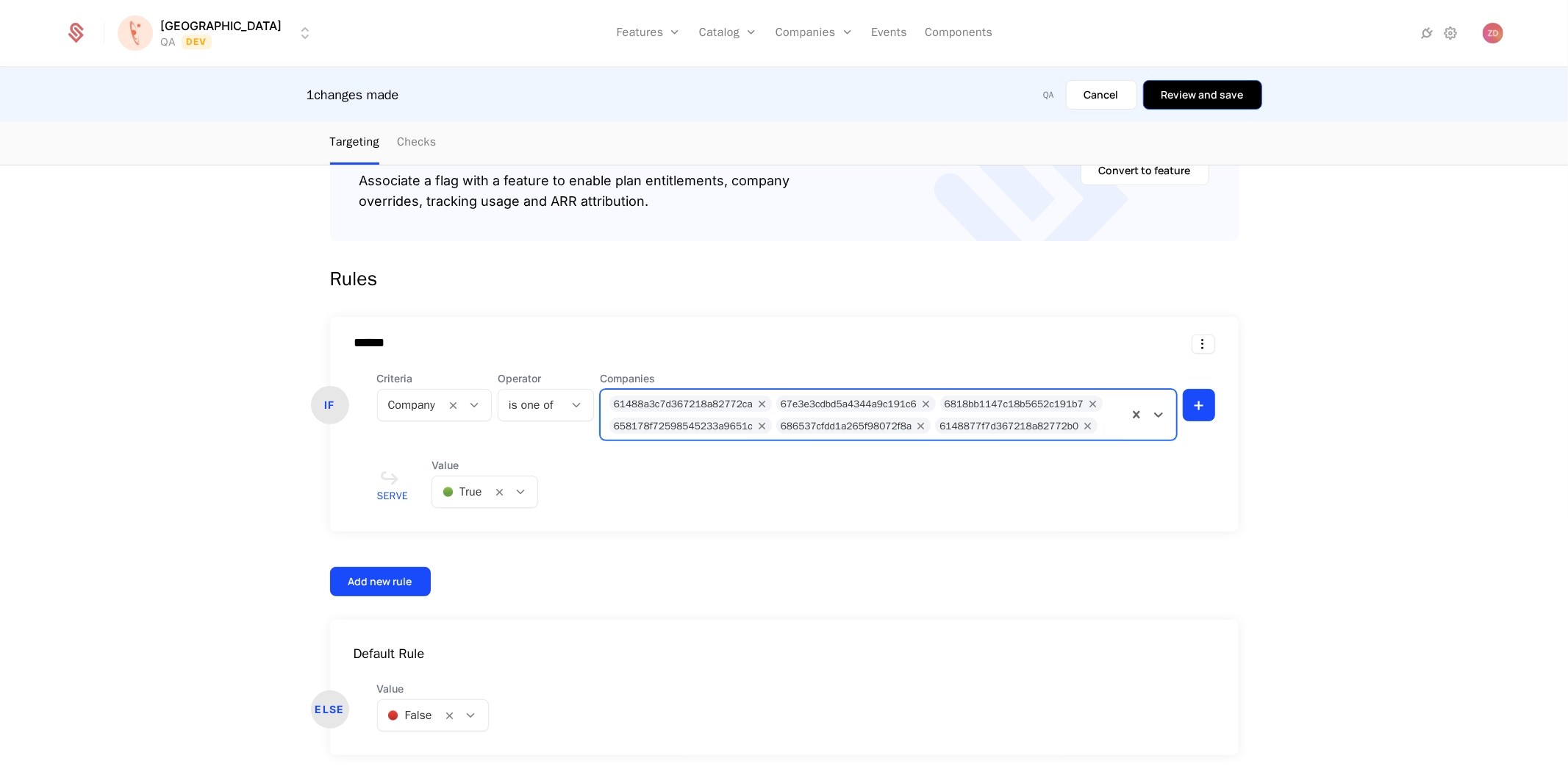 click on "Review and save" at bounding box center [1203, 95] 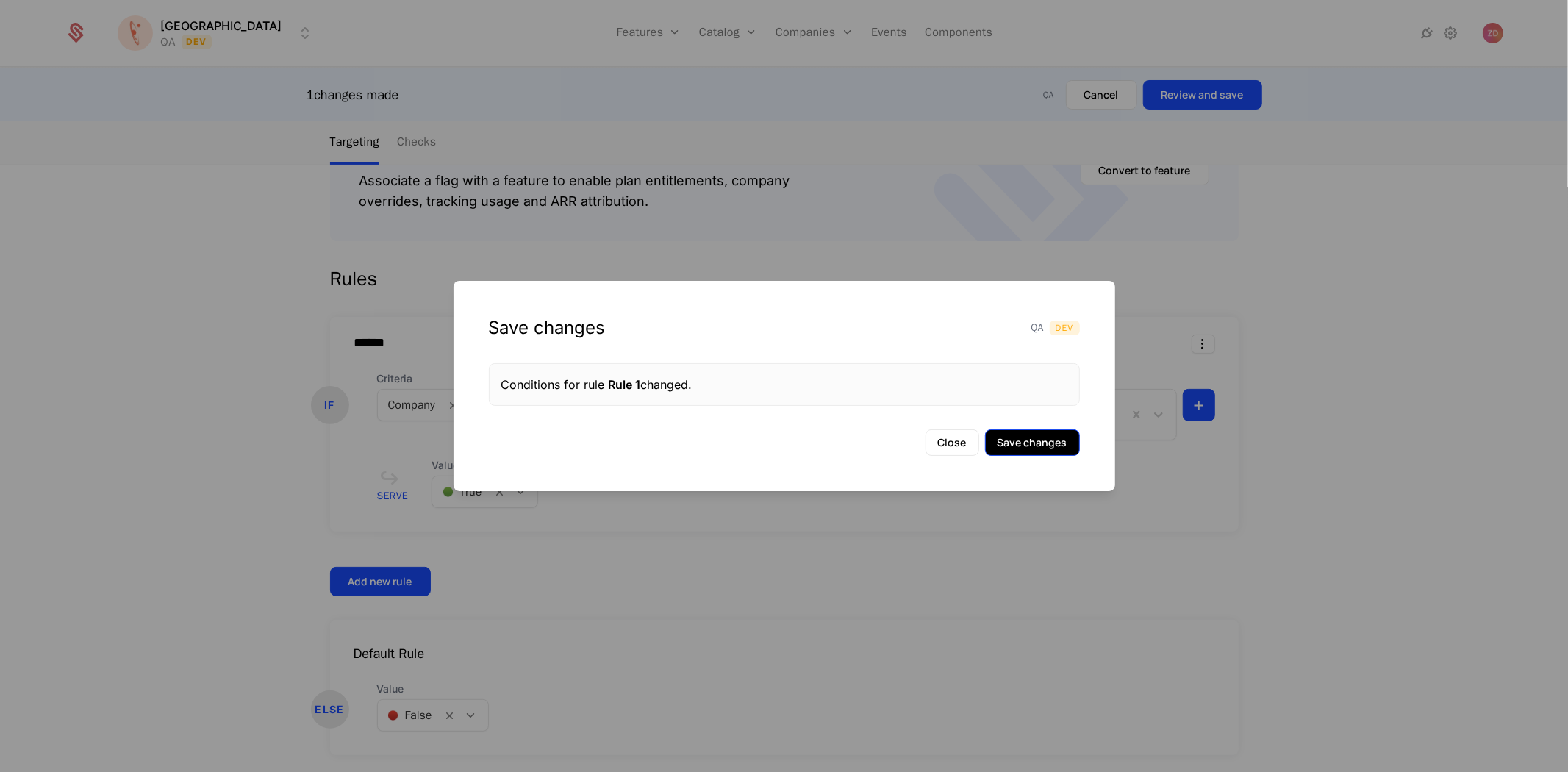 click on "Save changes" at bounding box center (1032, 443) 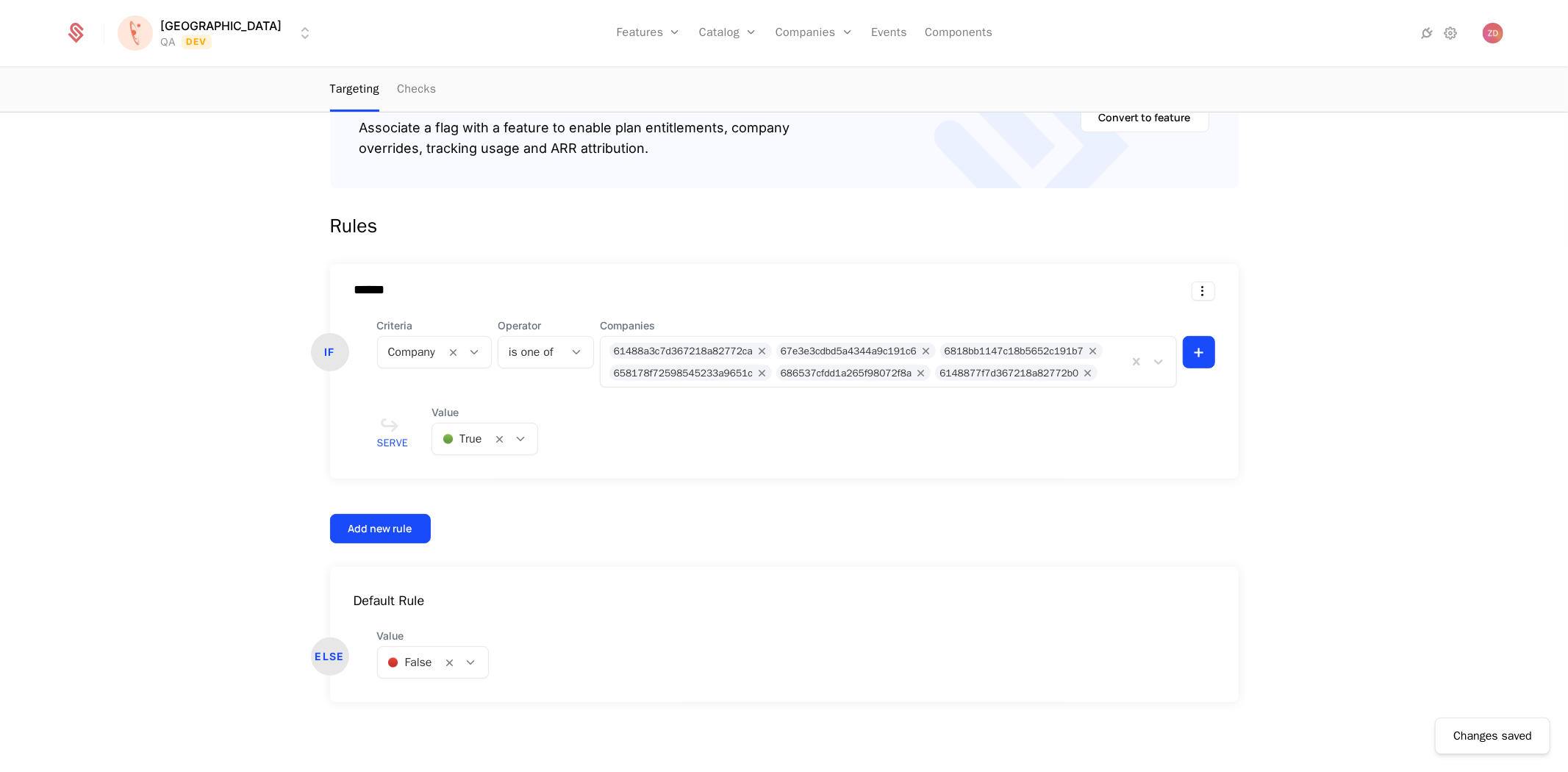 click on "[PERSON_NAME] QA Dev Features Features Flags Catalog Plans Add Ons Configuration Companies Companies Users Events Components flags eConsent: New Doc Viewer eConsent: New Doc Viewer econsent__clinical__app__client__server__participant-app-client__new-doc-viewer Last edited last month Edit flag Maintainer [PERSON_NAME] Targeting Checks Changes saved Targeting Go beyond rollout Associate a flag with a feature to enable plan entitlements, company overrides, tracking usage and ARR attribution. Convert to feature Rules ****** IF Criteria Company Operator is one of Companies 61488a3c7d367218a82772ca 67e3e3cdbd5a4344a9c191c6 6818bb1147c18b5652c191b7 658178f72598545233a9651c 686537cfdd1a265f98072f8a 6148877f7d367218a82772b0 + Serve Value 🟢  True Add new rule Default Rule ELSE Value 🔴  False
Best Viewed on Desktop You're currently viewing this on a  mobile device . For the best experience,   we recommend using a desktop or larger screens Got it" at bounding box center [784, 386] 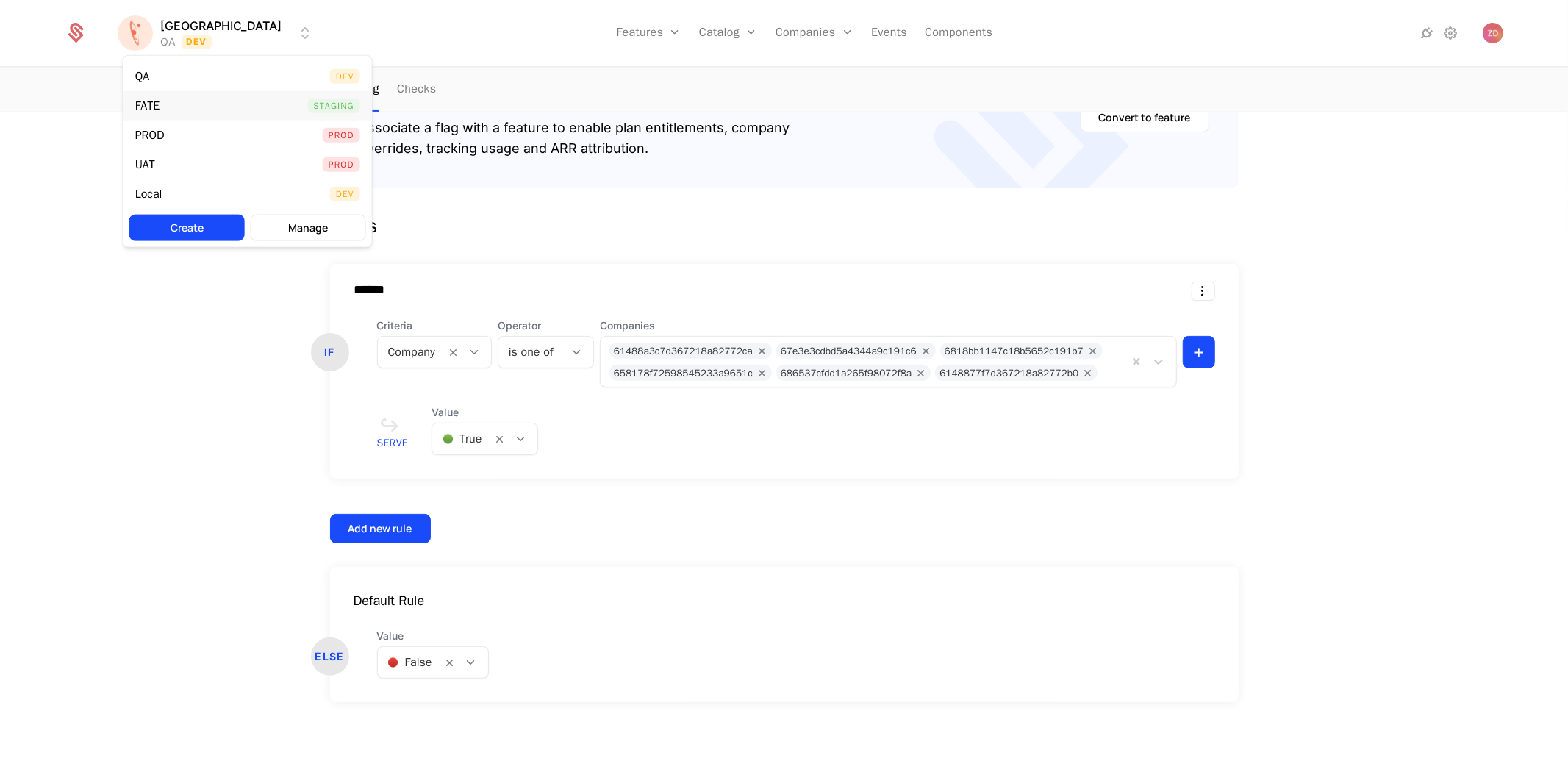 click on "FATE Staging" at bounding box center [248, 106] 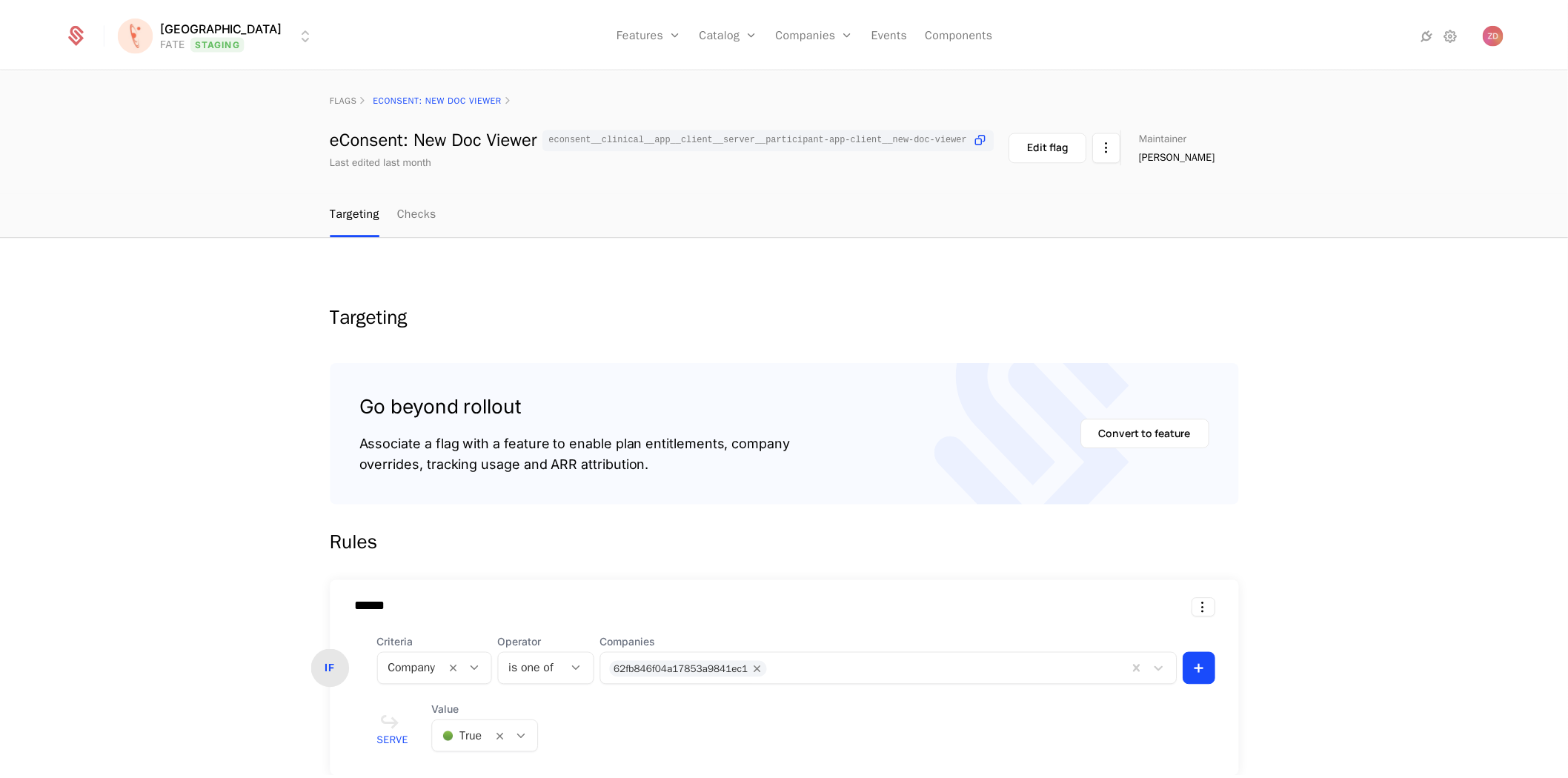 scroll, scrollTop: 73, scrollLeft: 0, axis: vertical 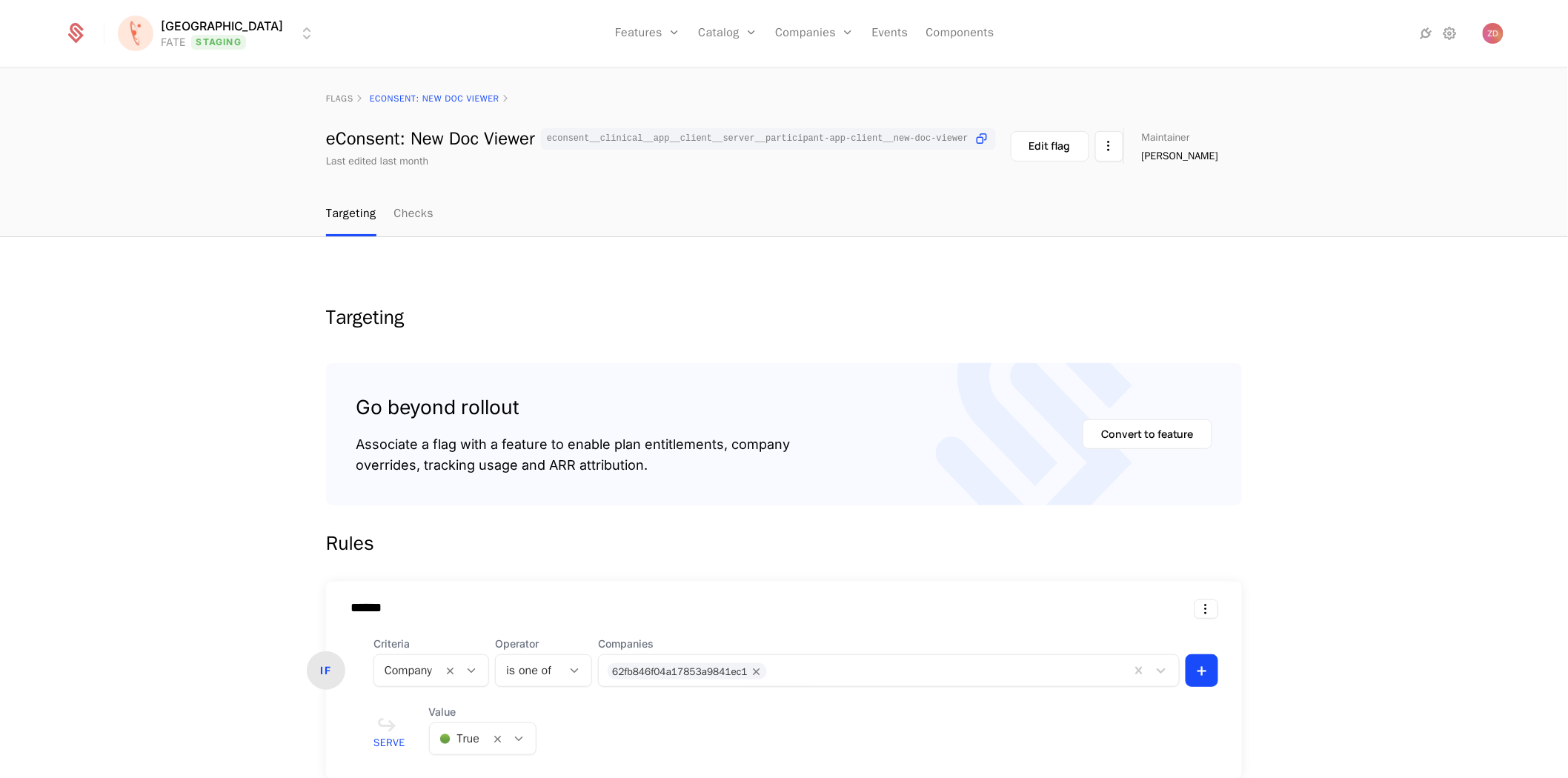 click on "[PERSON_NAME] FATE Staging Features Features Flags Catalog Plans Add Ons Configuration Companies Companies Users Events Components flags eConsent: New Doc Viewer eConsent: New Doc Viewer econsent__clinical__app__client__server__participant-app-client__new-doc-viewer Last edited last month Edit flag Maintainer [PERSON_NAME] Targeting Checks Targeting Go beyond rollout Associate a flag with a feature to enable plan entitlements, company overrides, tracking usage and ARR attribution. Convert to feature Rules ****** IF Criteria Company Operator is one of Companies 62fb846f04a17853a9841ec1 + Serve Value 🟢  True Add new rule Default Rule ELSE Value 🔴  False
Best Viewed on Desktop You're currently viewing this on a  mobile device . For the best experience,   we recommend using a desktop or larger screens , as the application isn't fully optimized for smaller resolutions just yet. Got it" at bounding box center [784, 389] 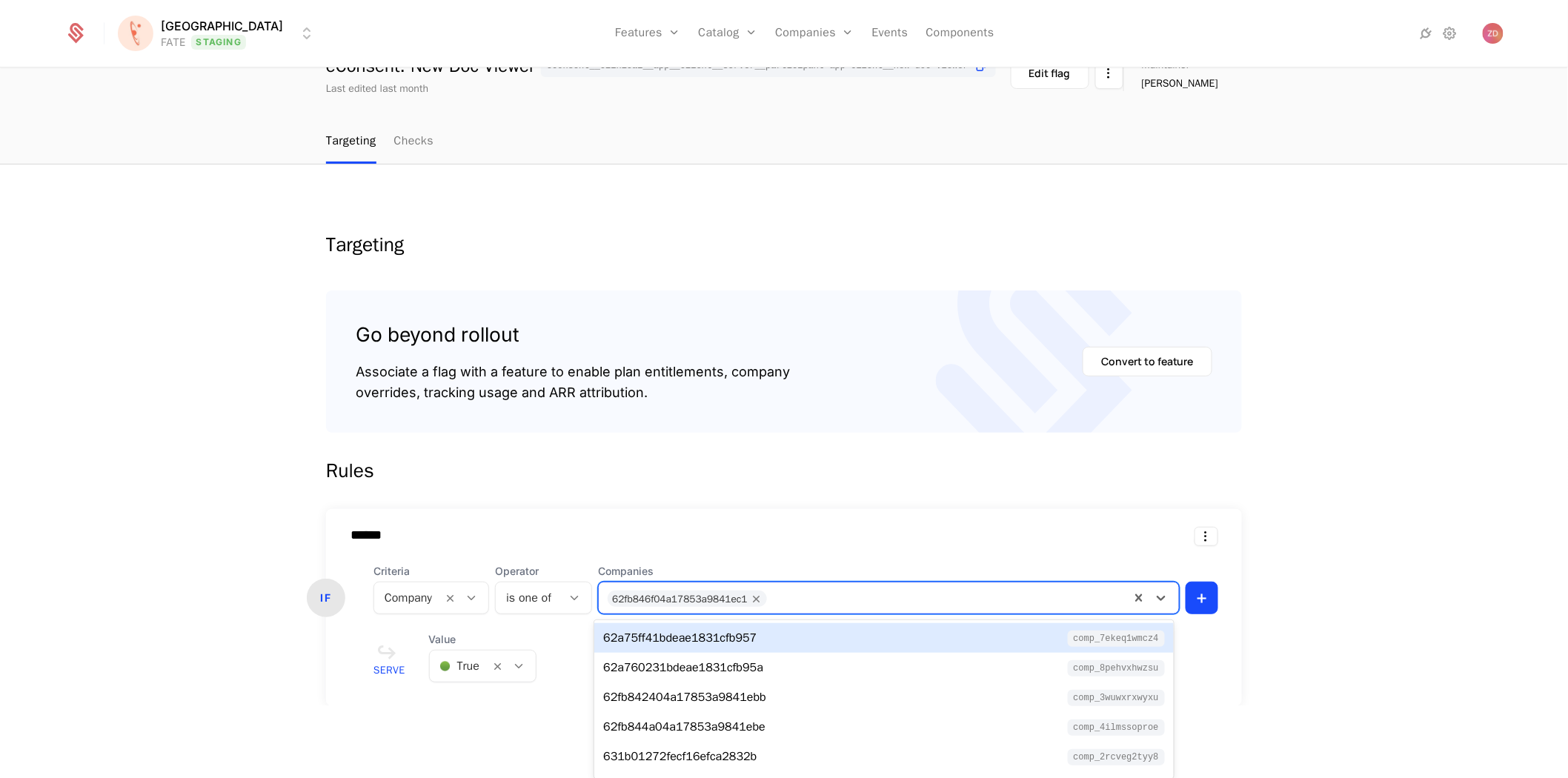 paste on "**********" 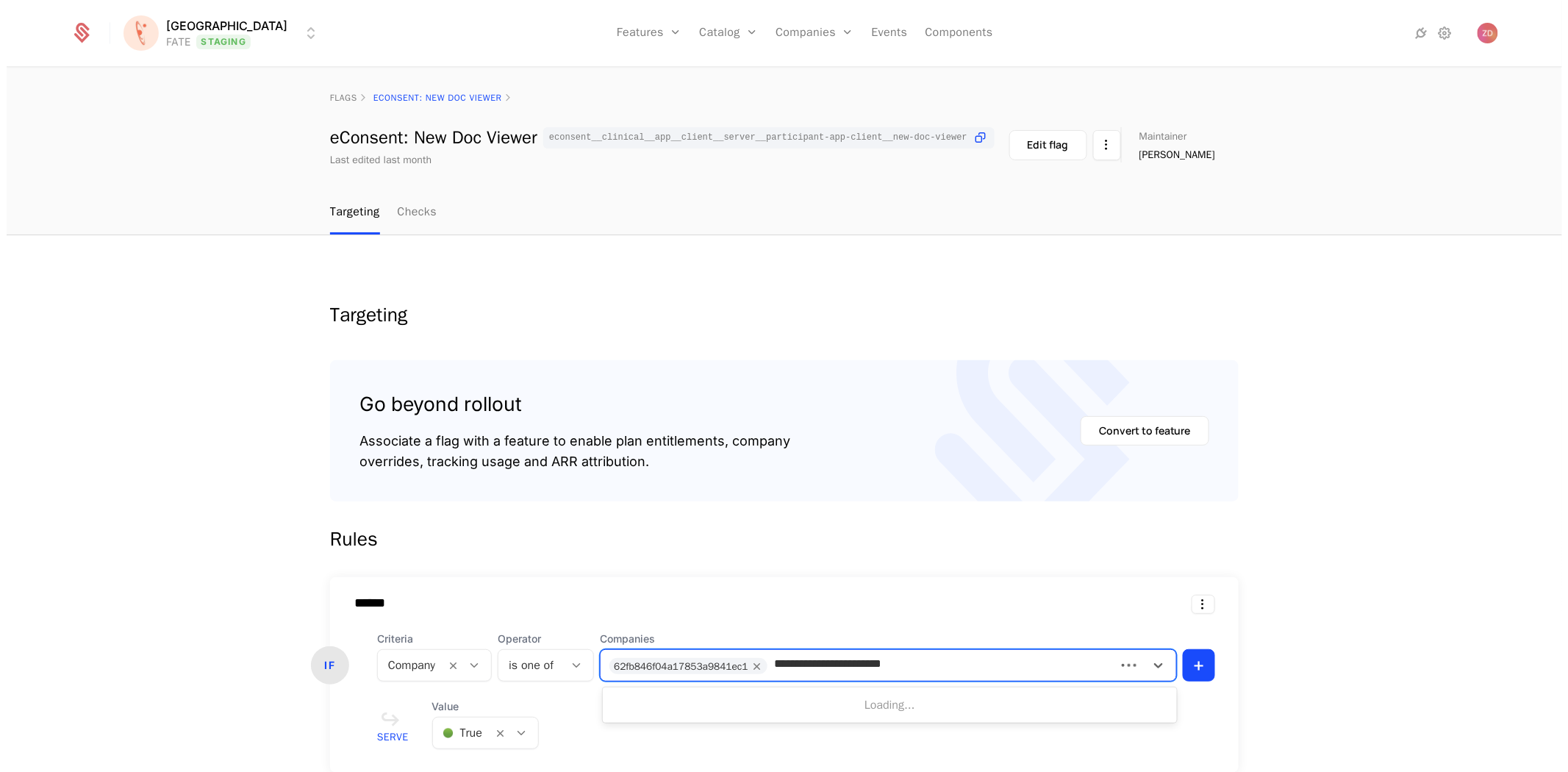 scroll, scrollTop: 0, scrollLeft: 0, axis: both 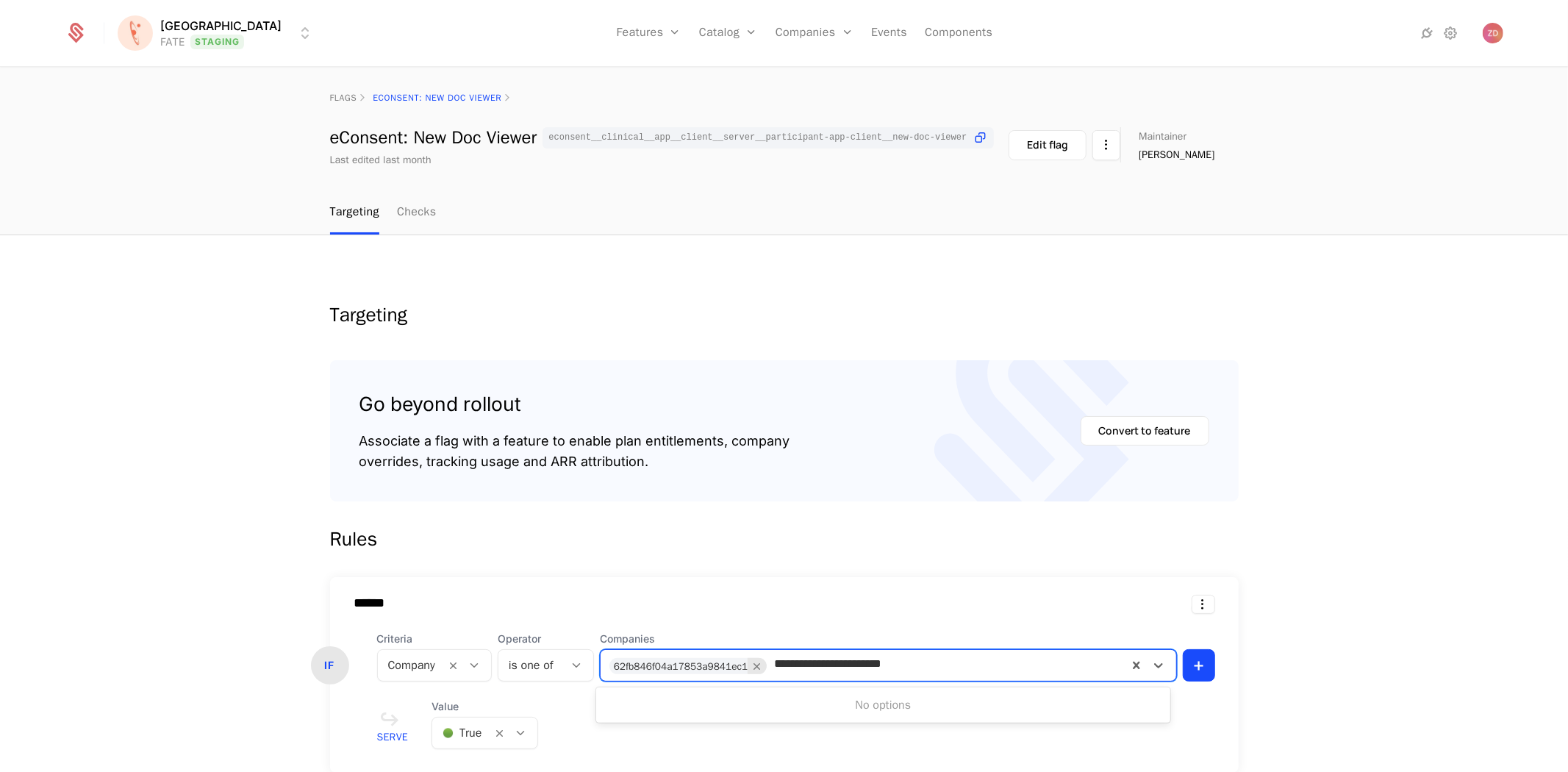 click at bounding box center (757, 666) 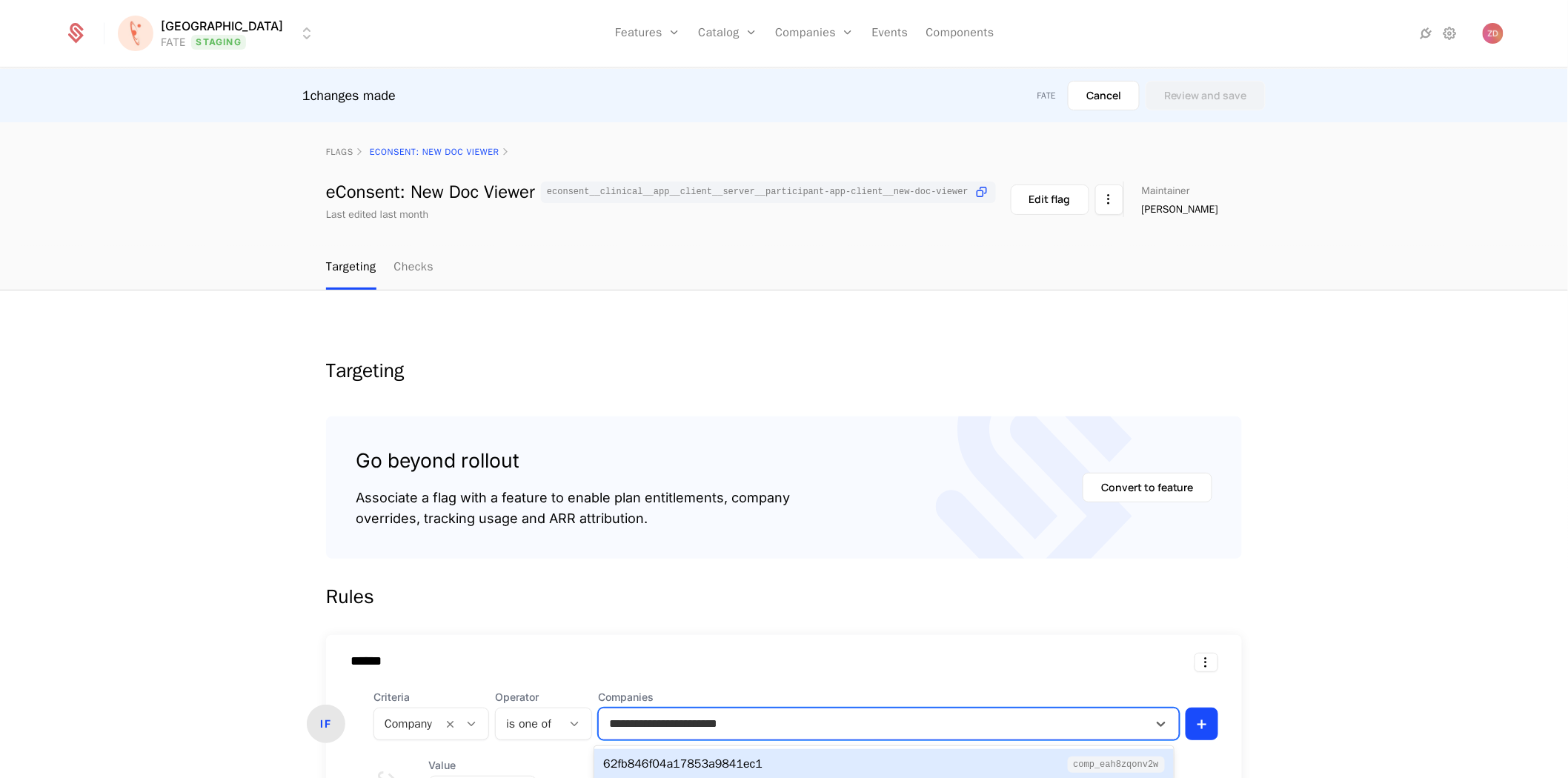 type 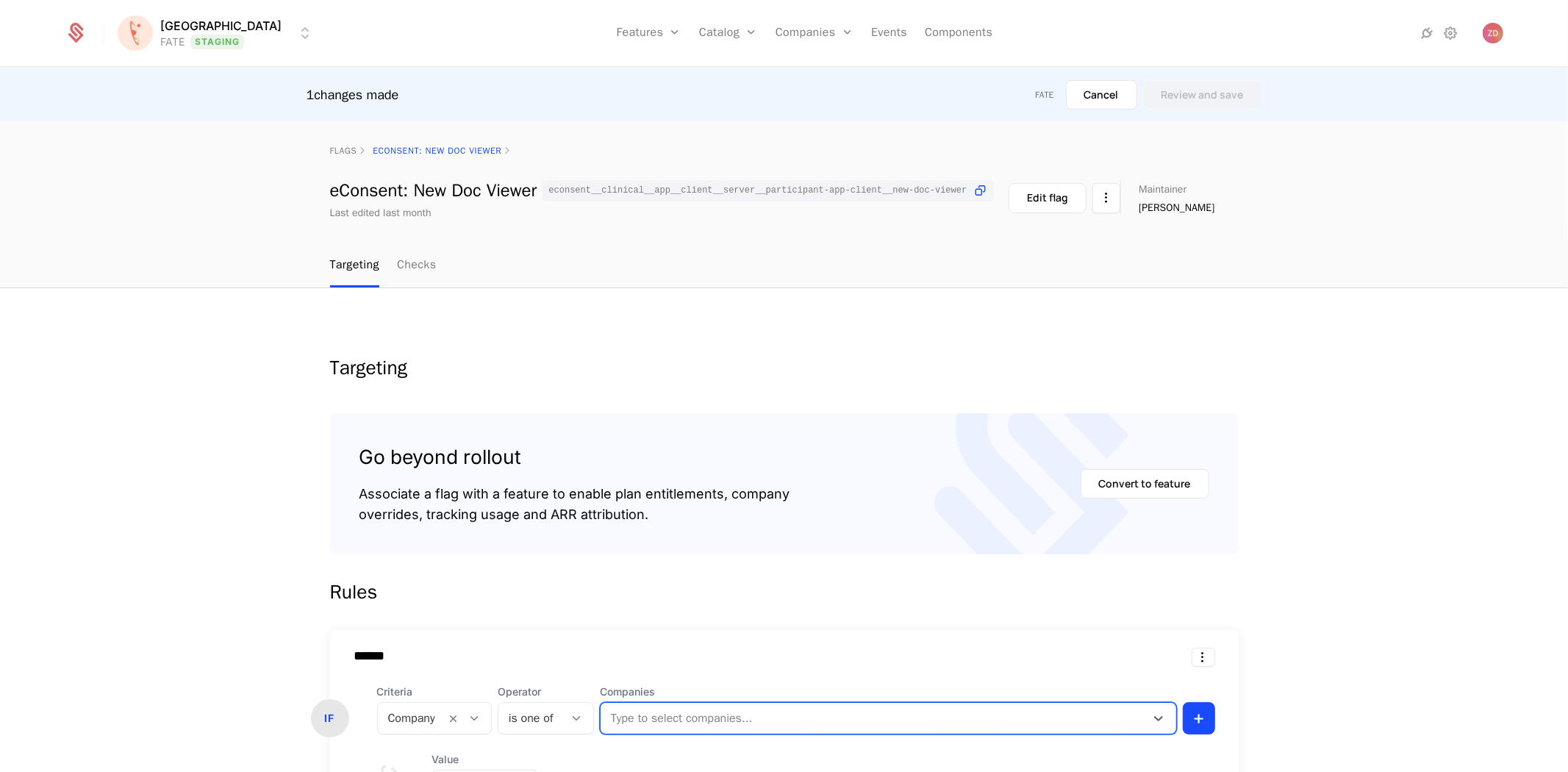 drag, startPoint x: 759, startPoint y: 715, endPoint x: 640, endPoint y: 718, distance: 119.03781 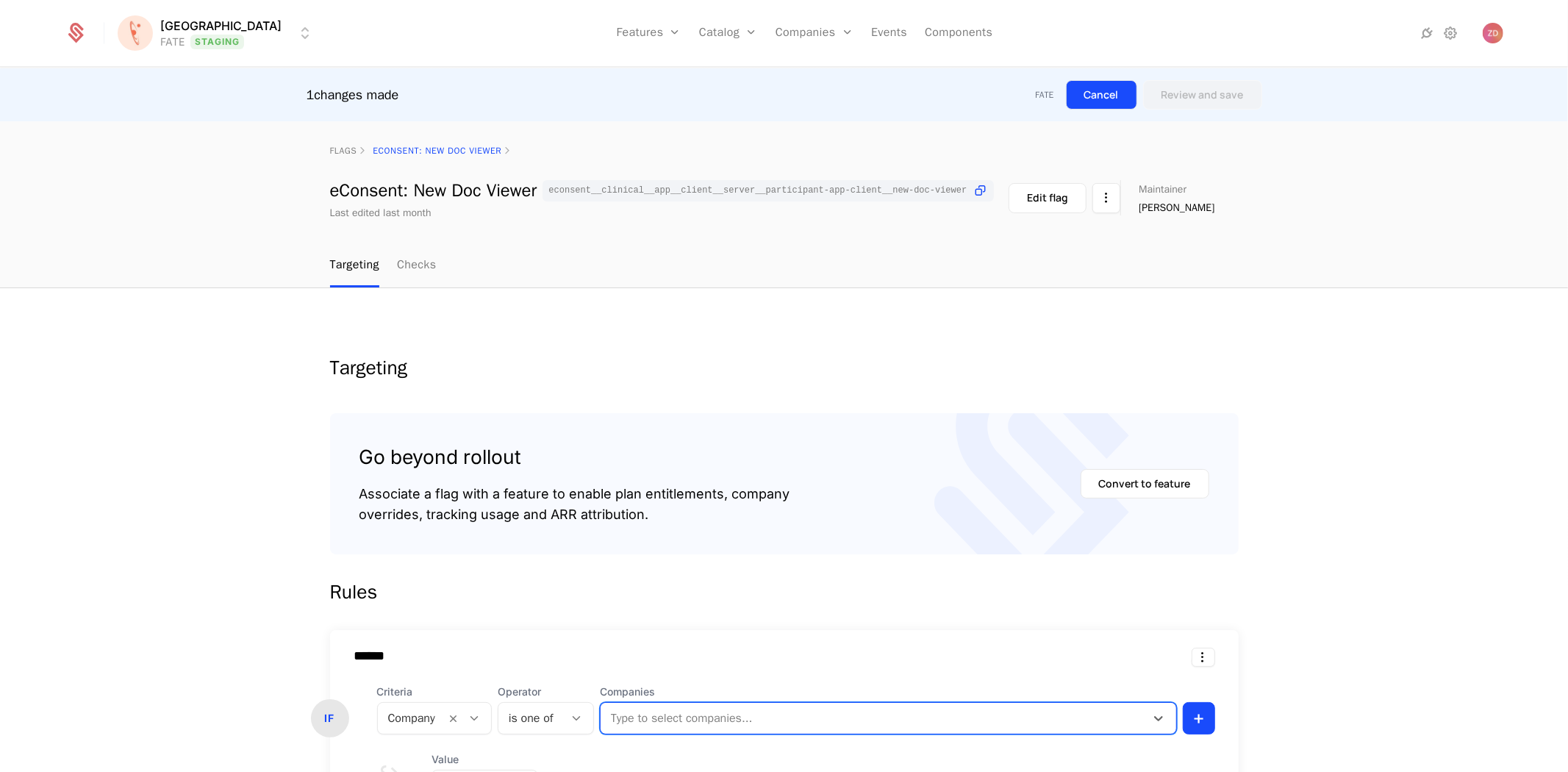 click on "Cancel" at bounding box center [1101, 95] 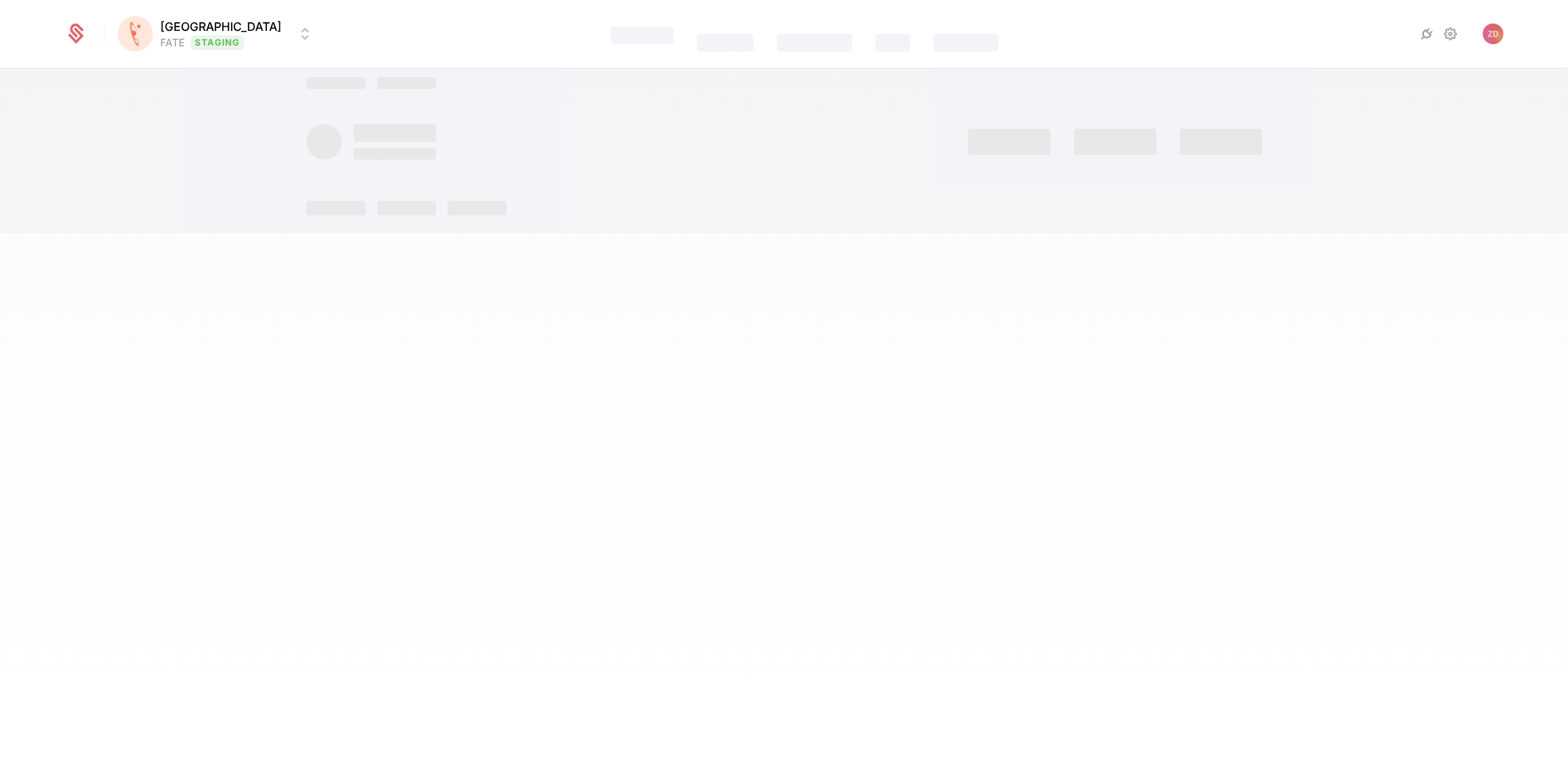 scroll, scrollTop: 0, scrollLeft: 0, axis: both 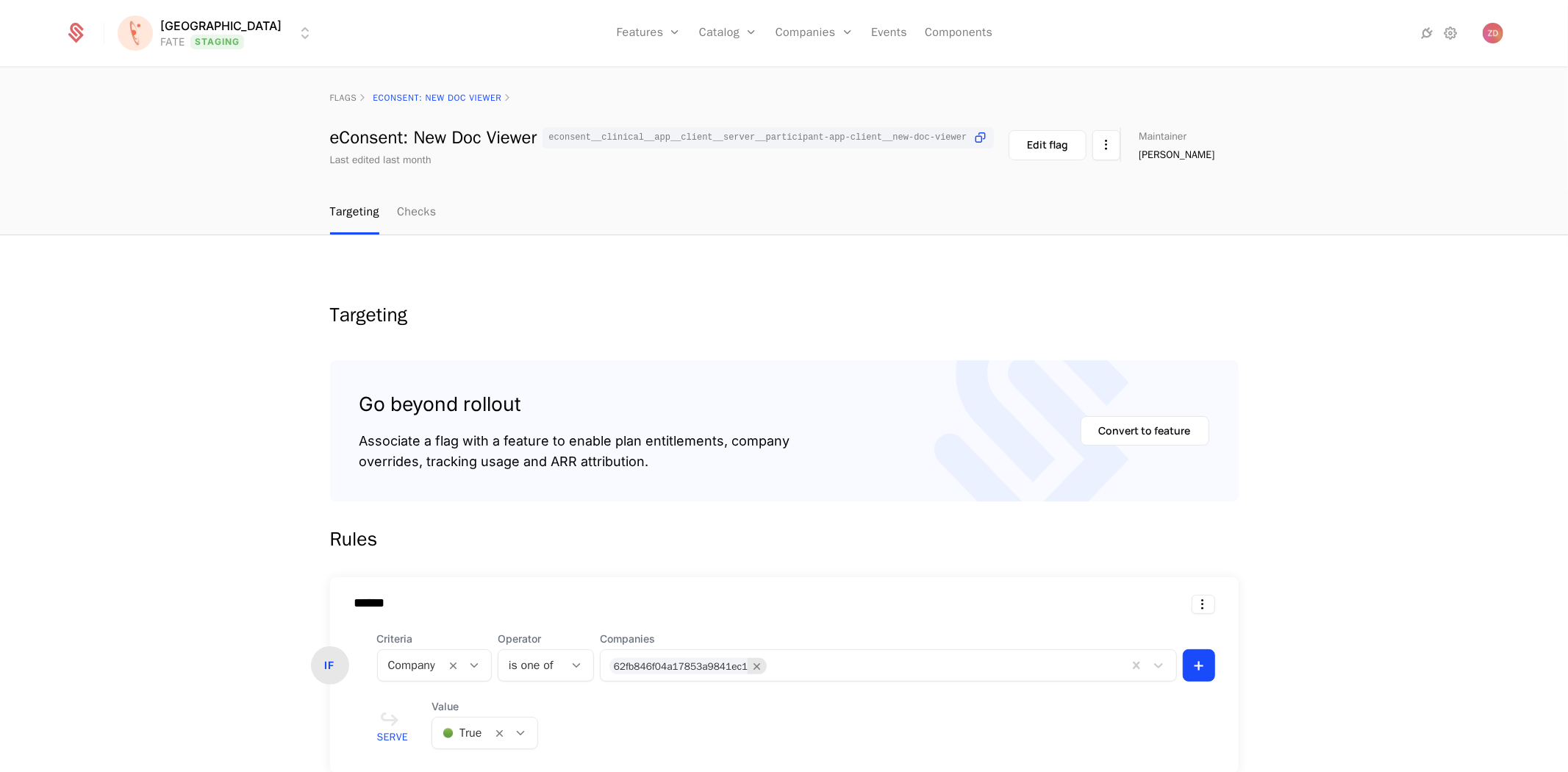 click at bounding box center (757, 666) 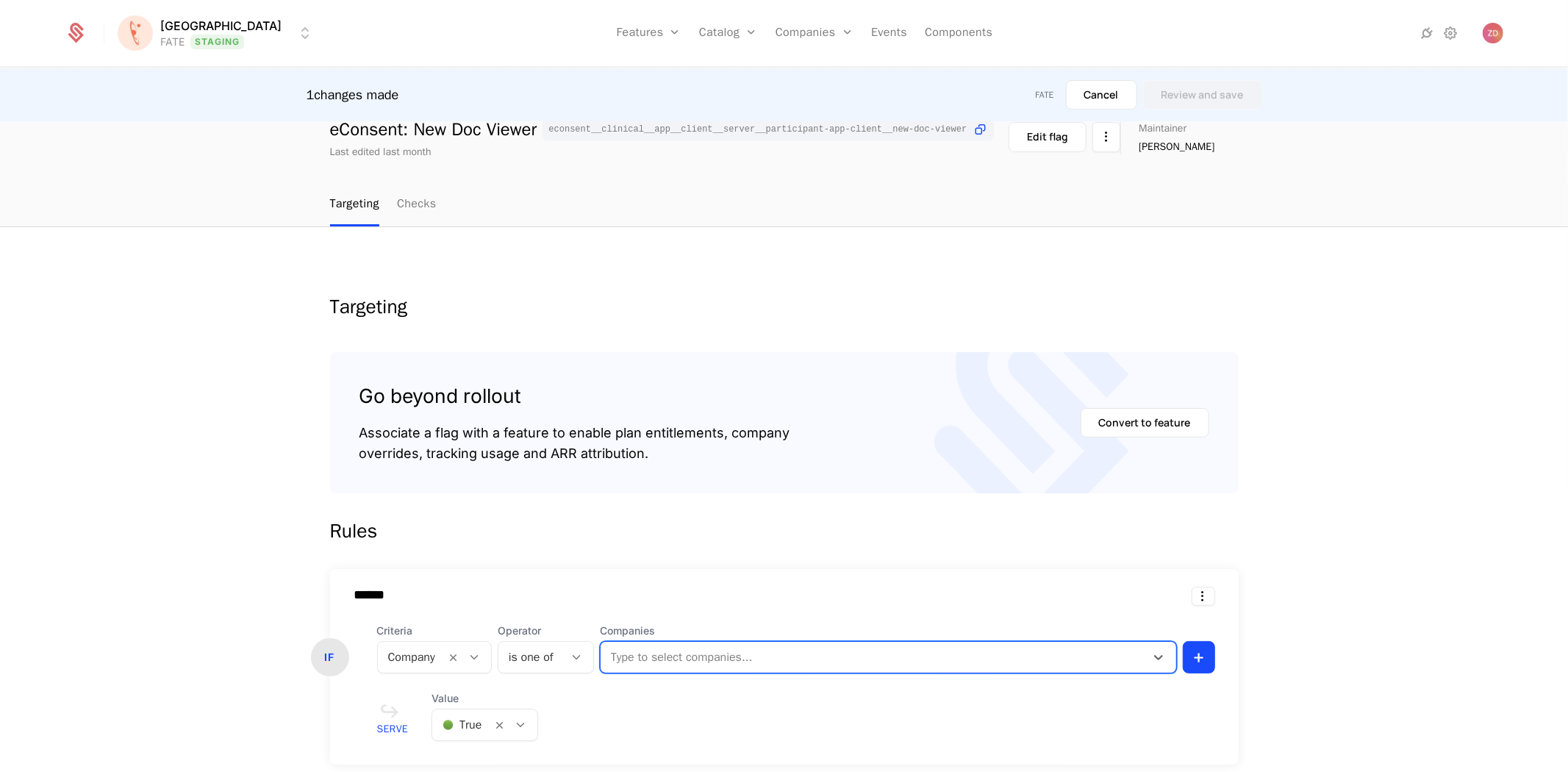 scroll, scrollTop: 245, scrollLeft: 0, axis: vertical 